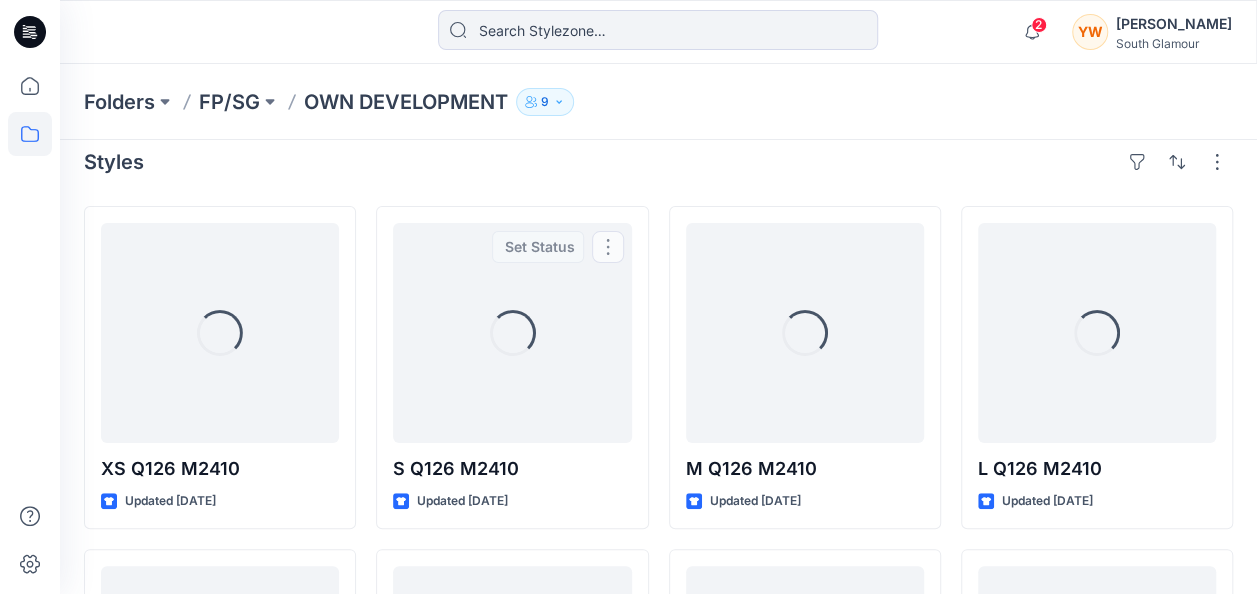 scroll, scrollTop: 0, scrollLeft: 0, axis: both 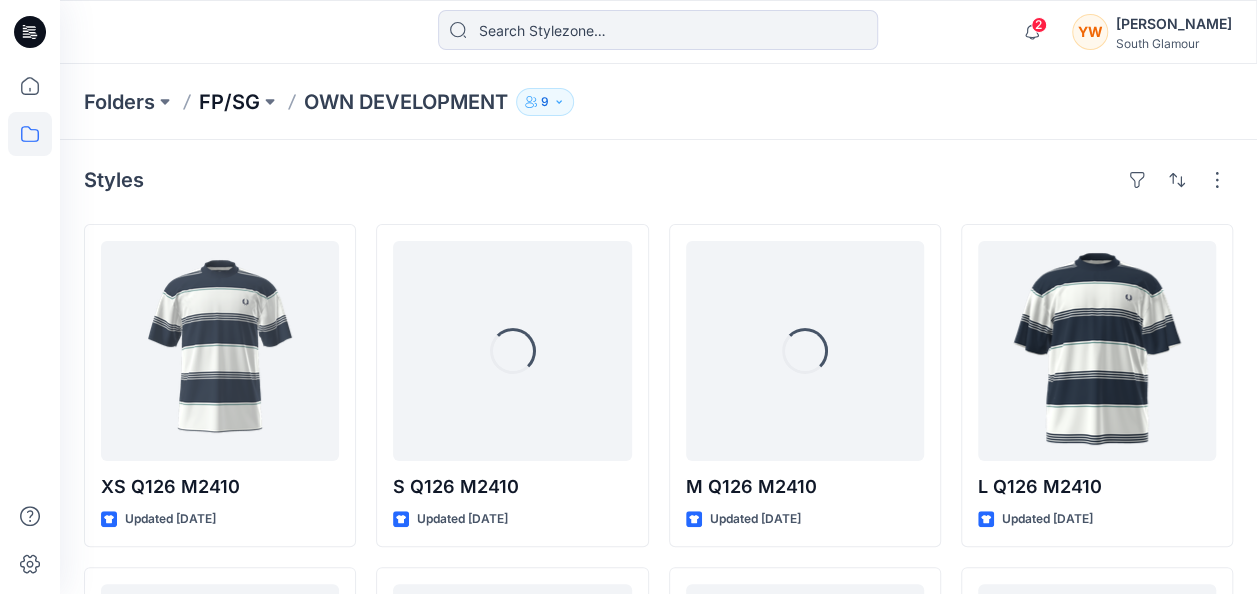 click on "FP/SG" at bounding box center [229, 102] 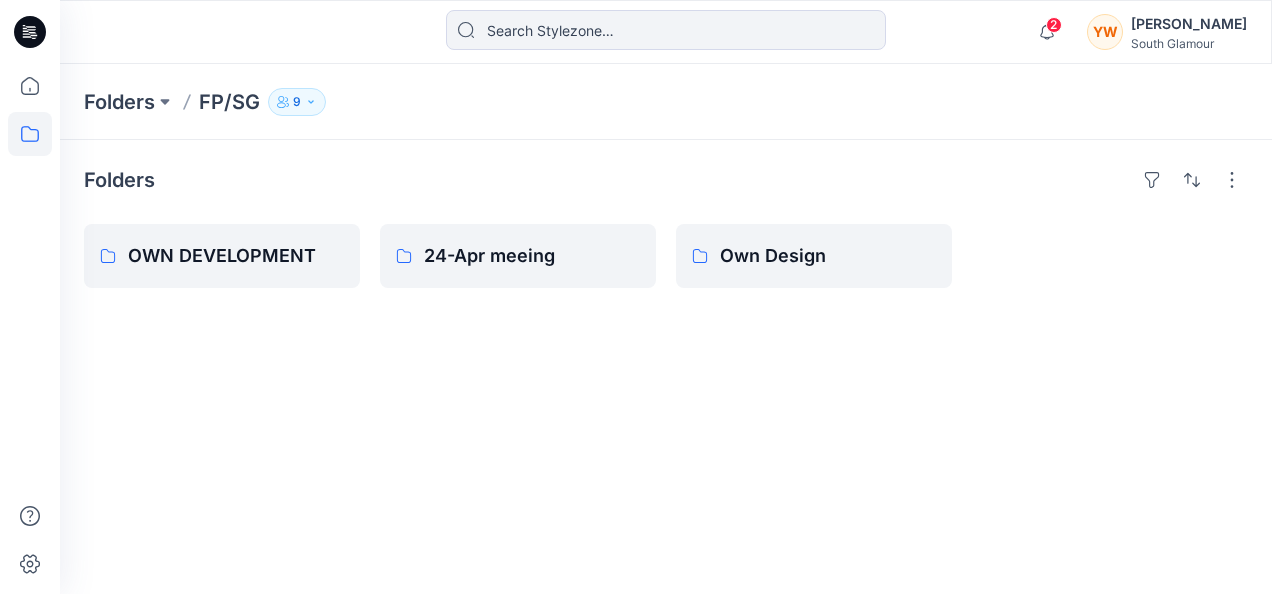 drag, startPoint x: 624, startPoint y: 390, endPoint x: 461, endPoint y: 492, distance: 192.28365 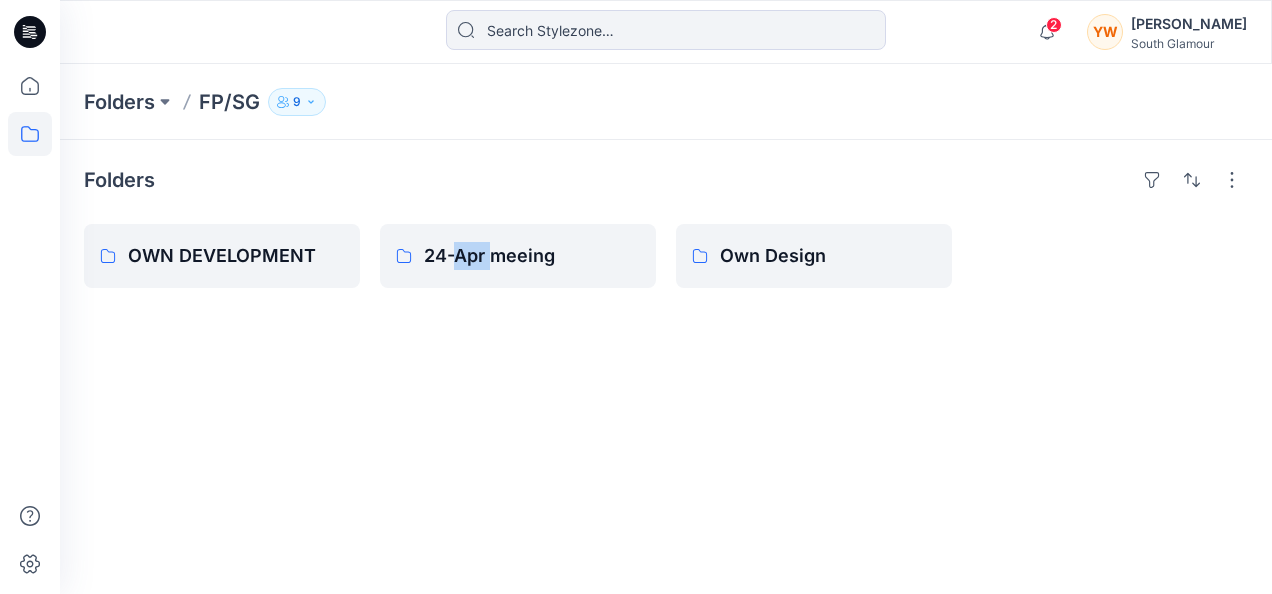 click on "Folders OWN DEVELOPMENT 24-Apr meeing Own Design" at bounding box center (666, 367) 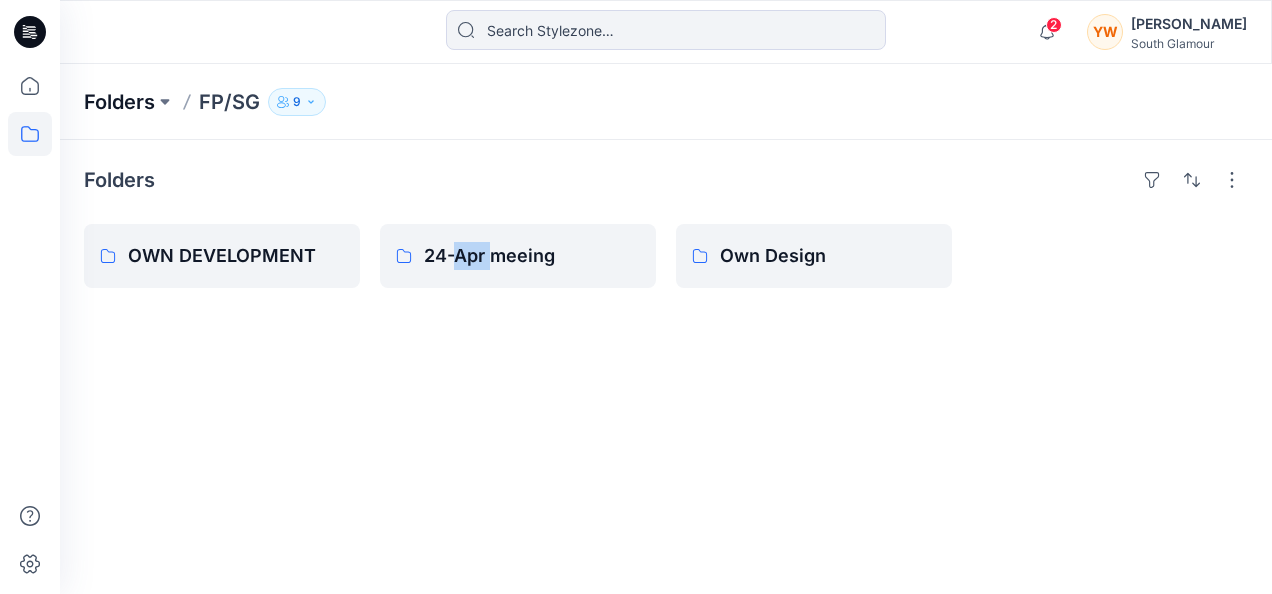 click on "Folders" at bounding box center [119, 102] 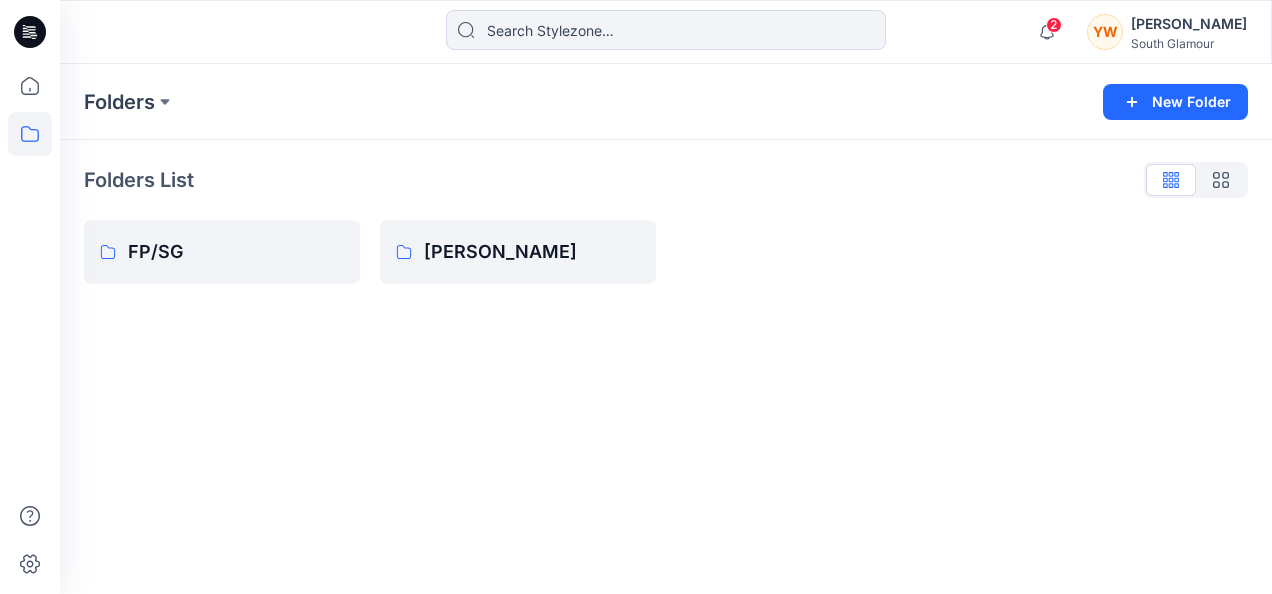 click on "Folders List FP/SG [PERSON_NAME]" at bounding box center (666, 224) 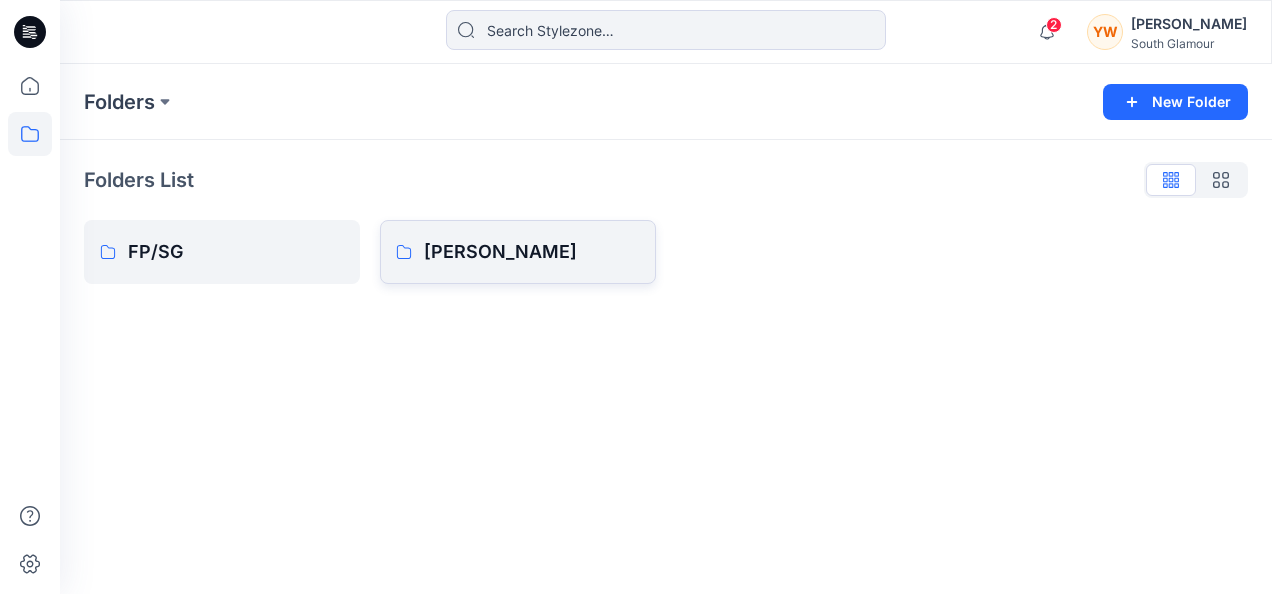 click on "[PERSON_NAME]" at bounding box center [532, 252] 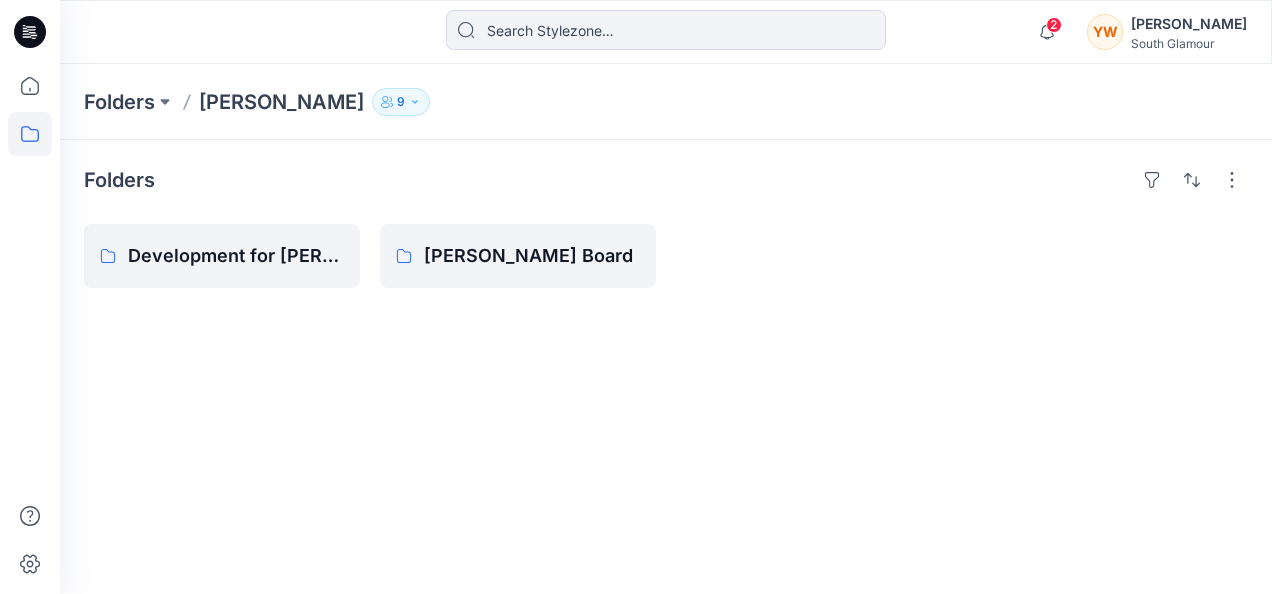 click on "Folders Development for [PERSON_NAME] [PERSON_NAME] Board" at bounding box center [666, 367] 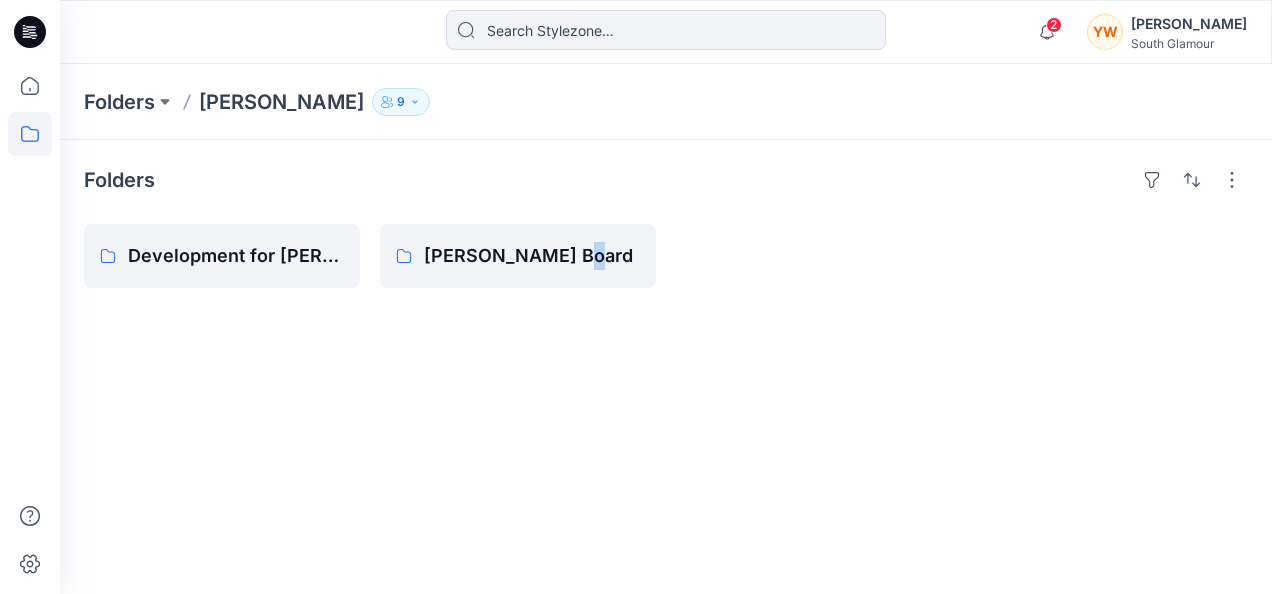 drag, startPoint x: 605, startPoint y: 334, endPoint x: 552, endPoint y: 342, distance: 53.600372 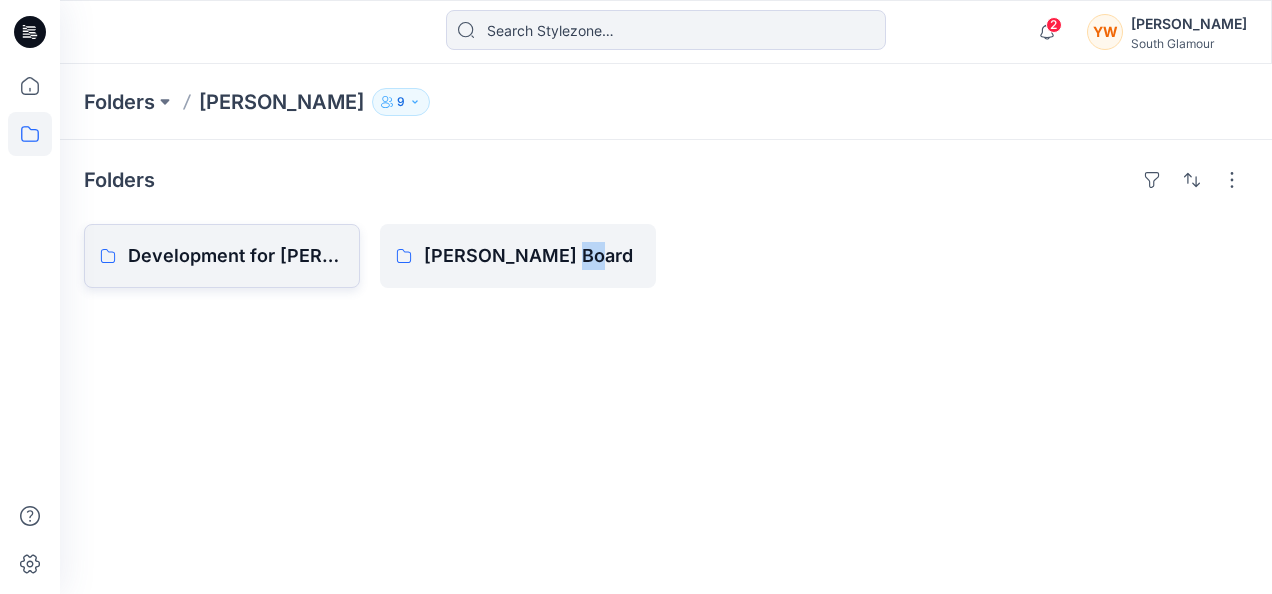 click on "Folders Development for [PERSON_NAME] [PERSON_NAME] Board" at bounding box center (666, 367) 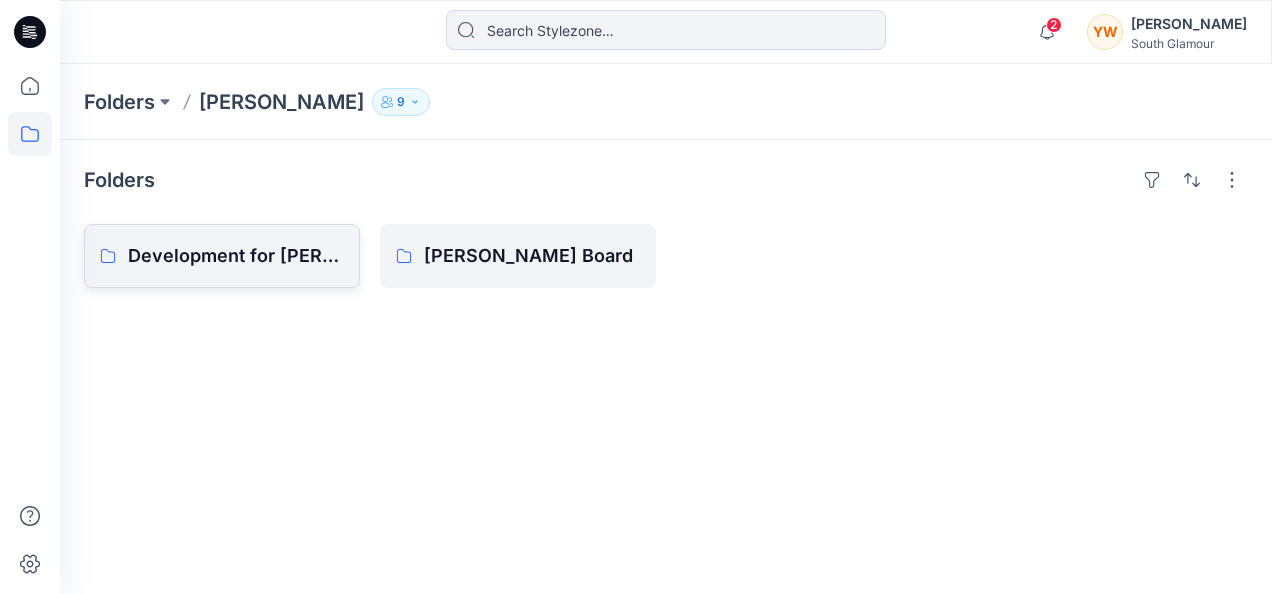 click on "Development for [PERSON_NAME]" at bounding box center (236, 256) 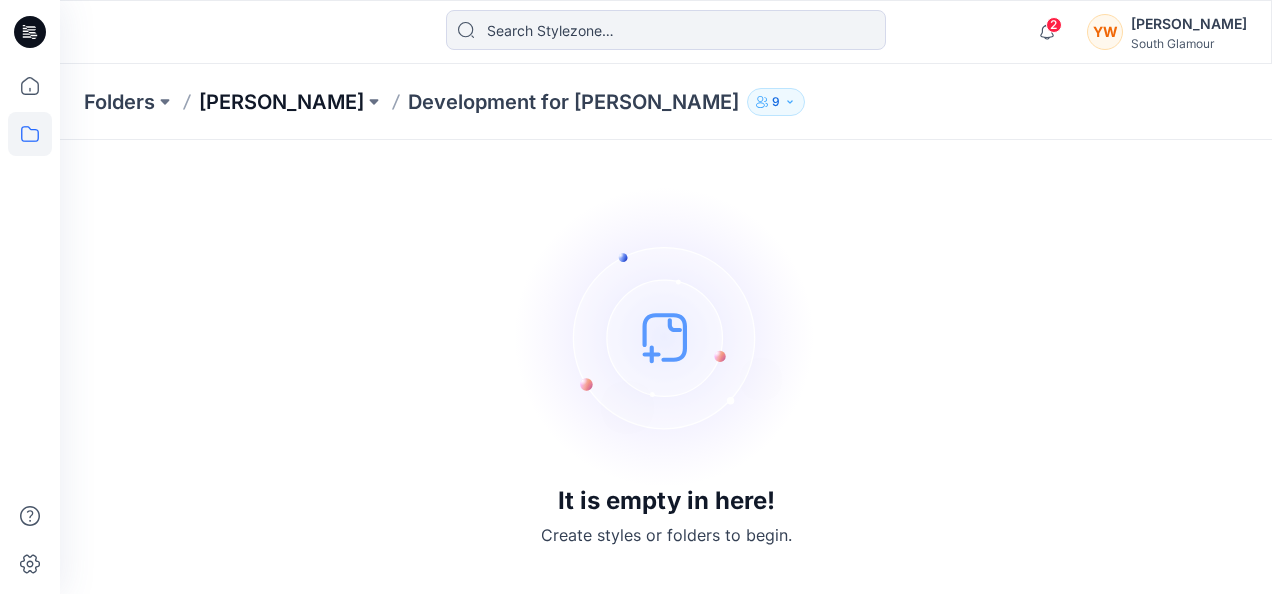 click on "[PERSON_NAME]" at bounding box center [281, 102] 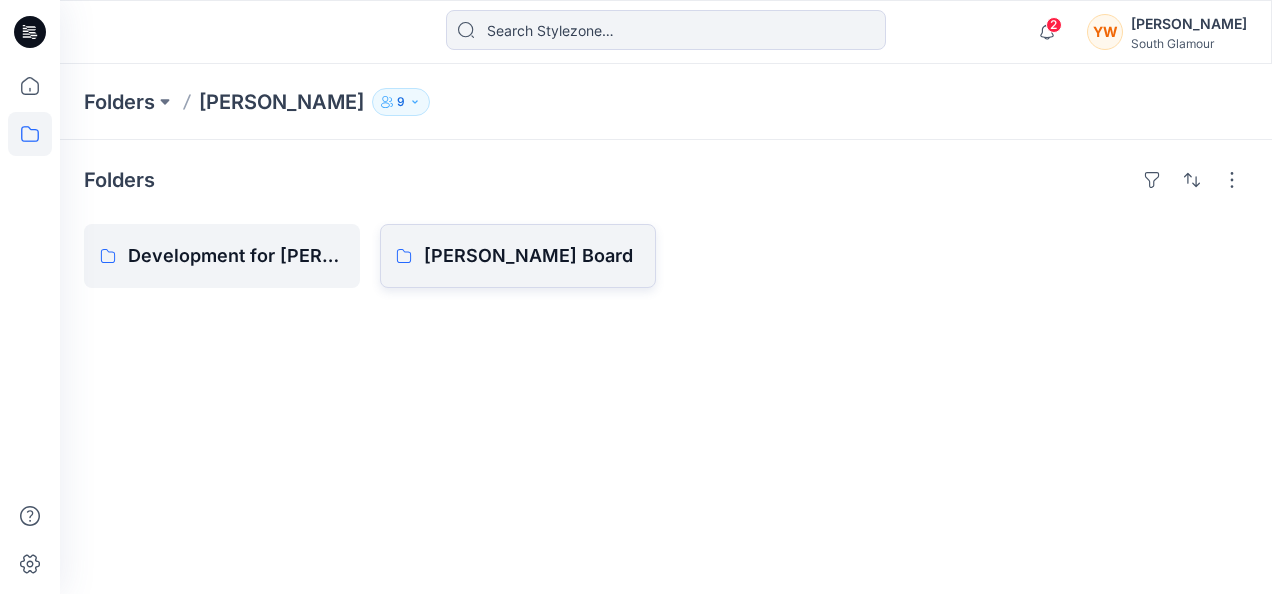 click on "[PERSON_NAME] Board" at bounding box center [532, 256] 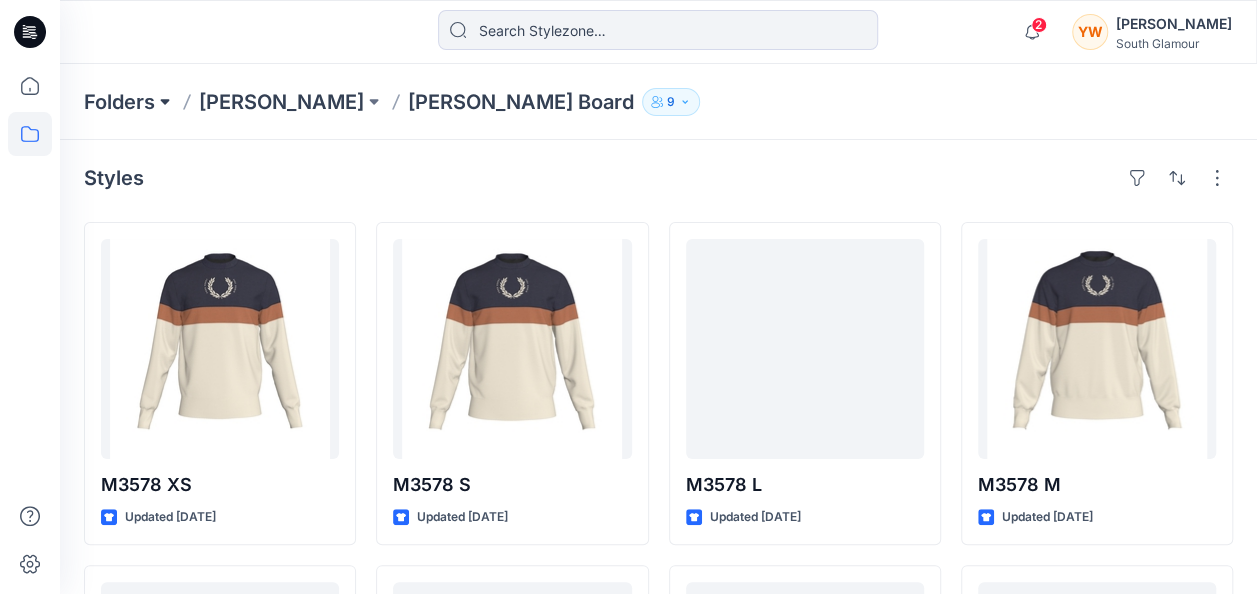 scroll, scrollTop: 0, scrollLeft: 0, axis: both 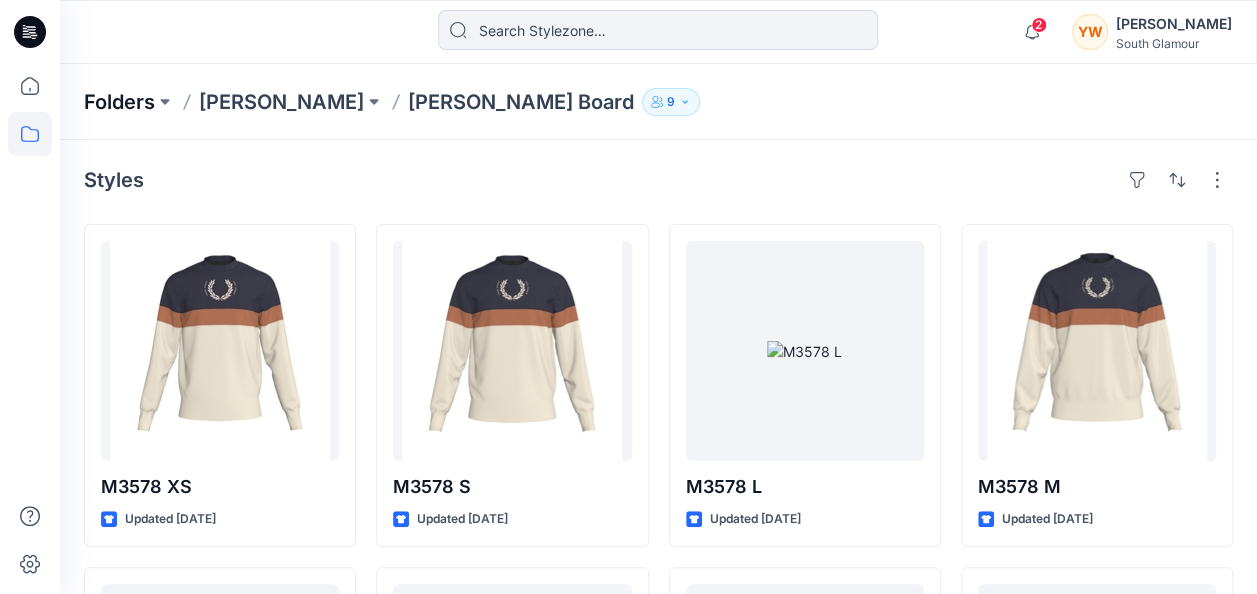 click on "Folders" at bounding box center (119, 102) 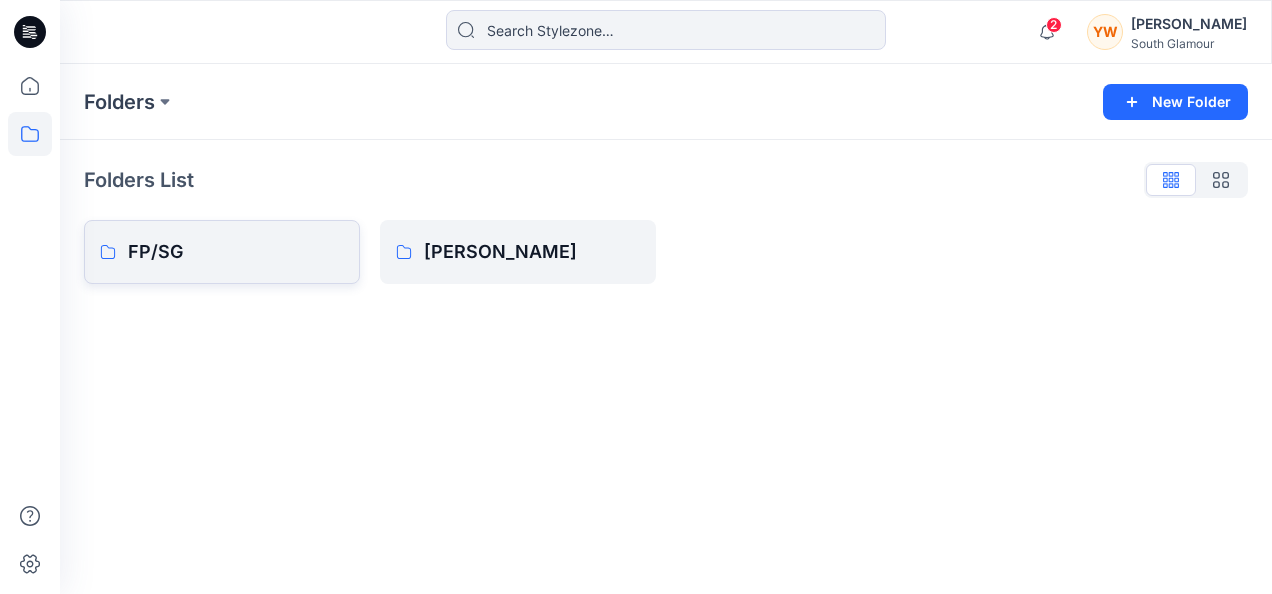 click on "FP/SG" at bounding box center [236, 252] 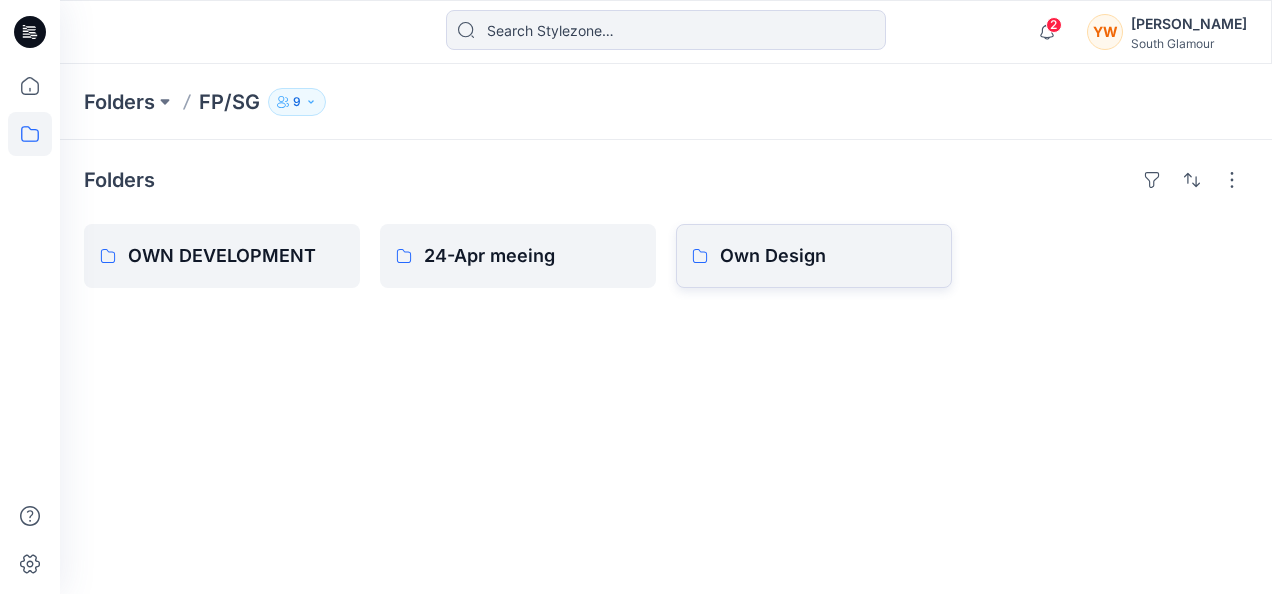 click on "Own Design" at bounding box center [828, 256] 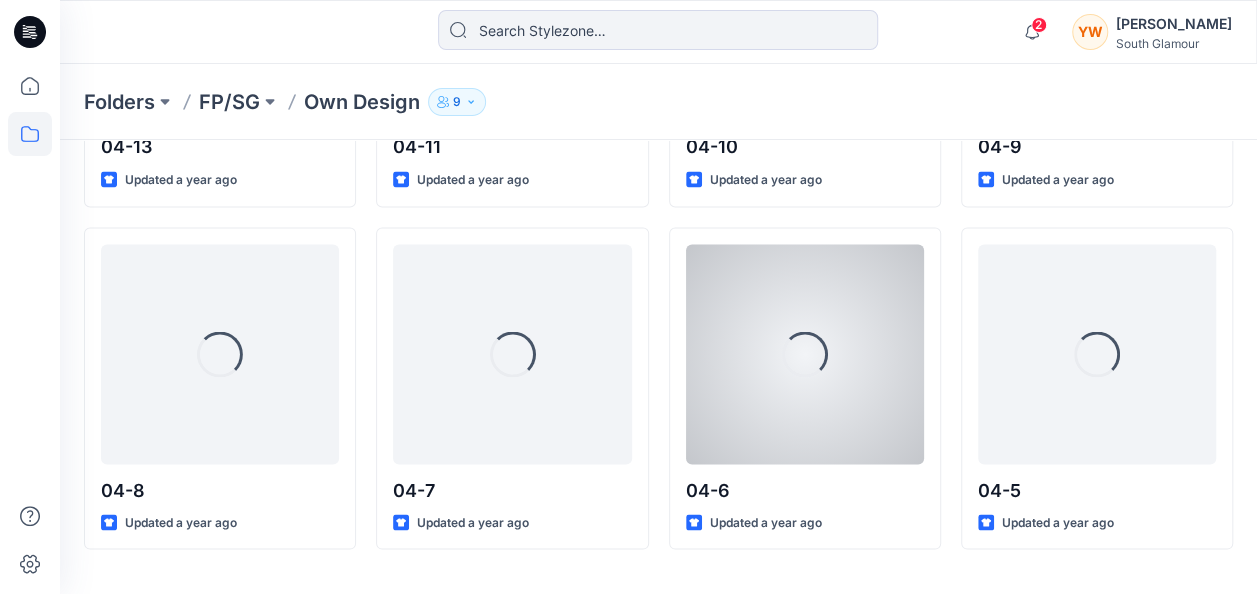 scroll, scrollTop: 1756, scrollLeft: 0, axis: vertical 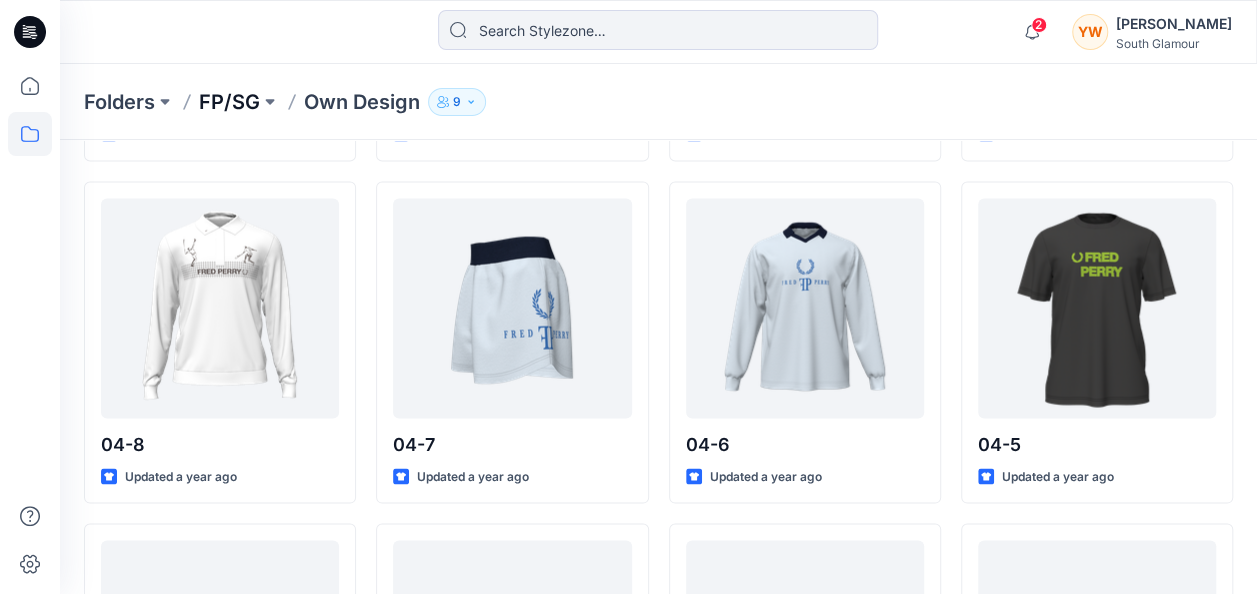 click on "FP/SG" at bounding box center [229, 102] 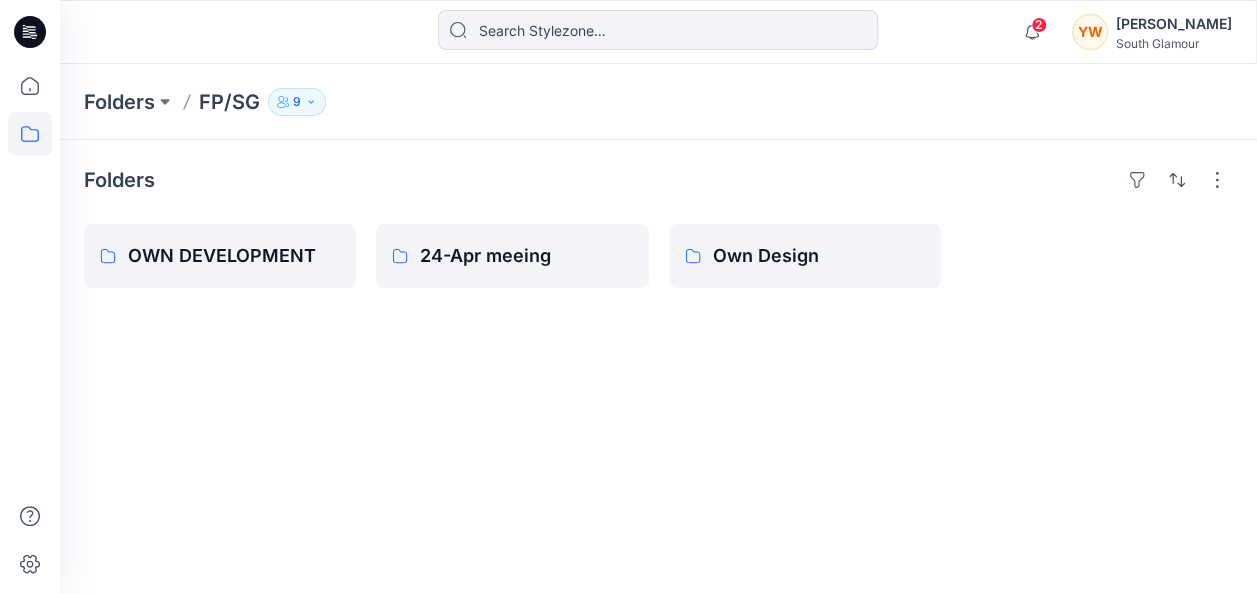 scroll, scrollTop: 0, scrollLeft: 0, axis: both 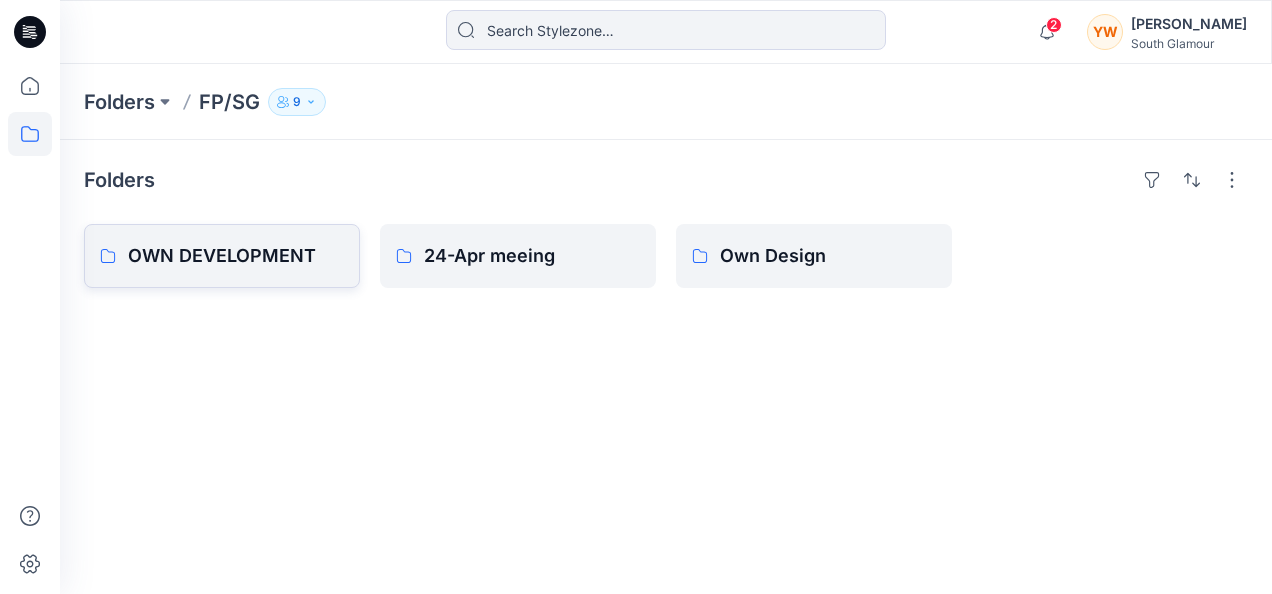 click on "OWN DEVELOPMENT" at bounding box center [222, 256] 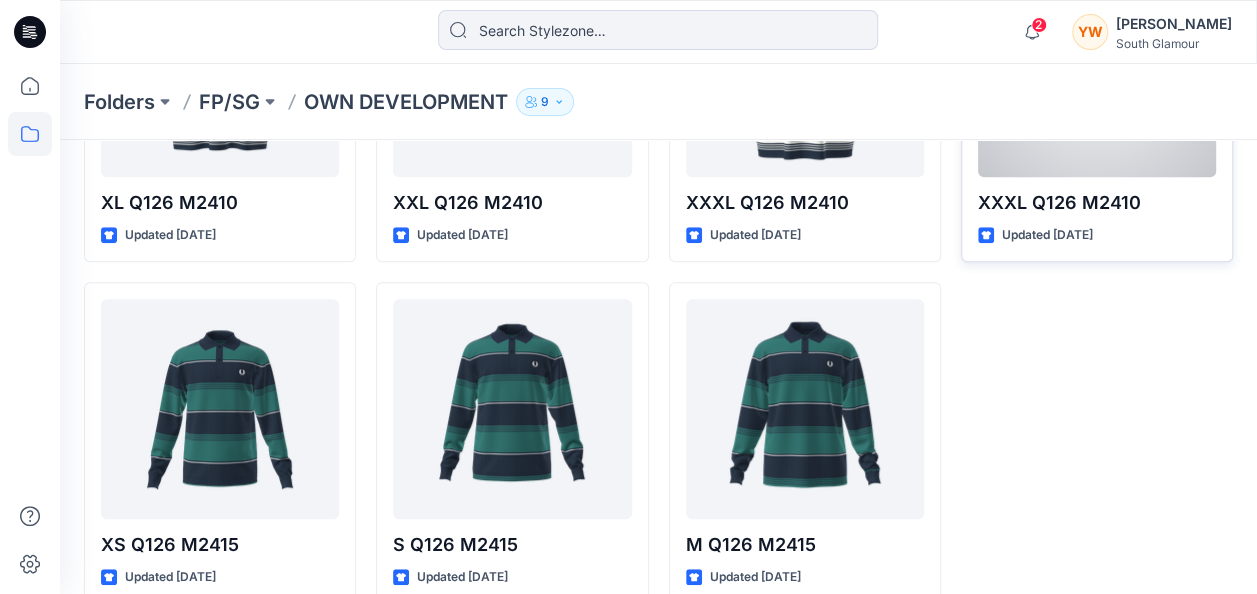 scroll, scrollTop: 658, scrollLeft: 0, axis: vertical 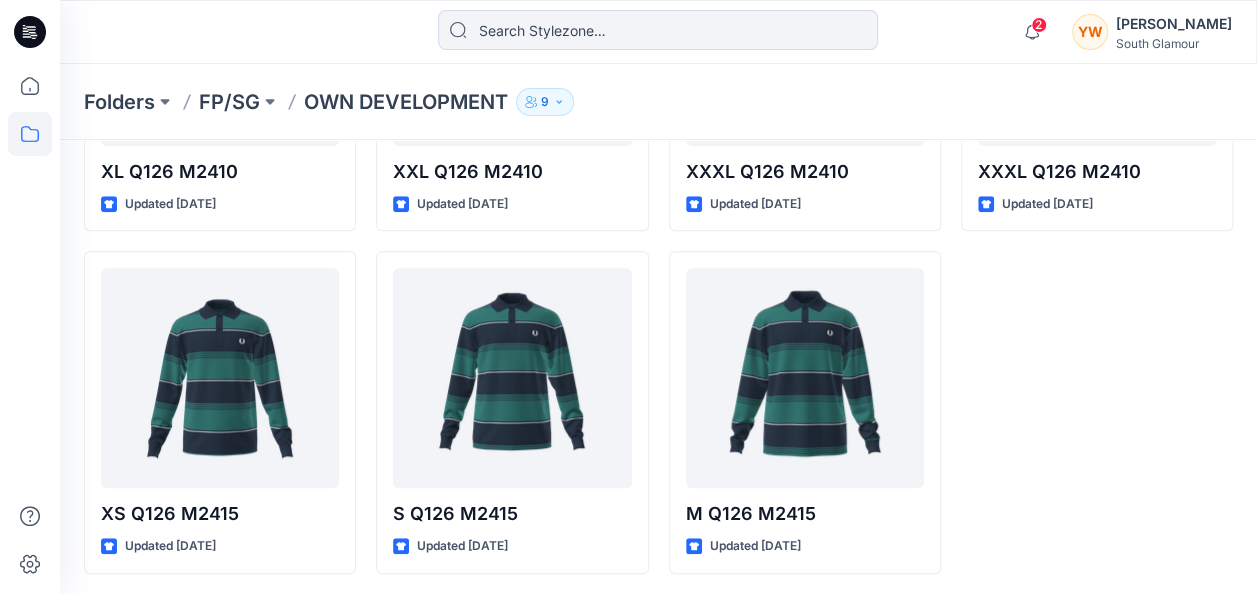drag, startPoint x: 1163, startPoint y: 324, endPoint x: 1104, endPoint y: 377, distance: 79.30952 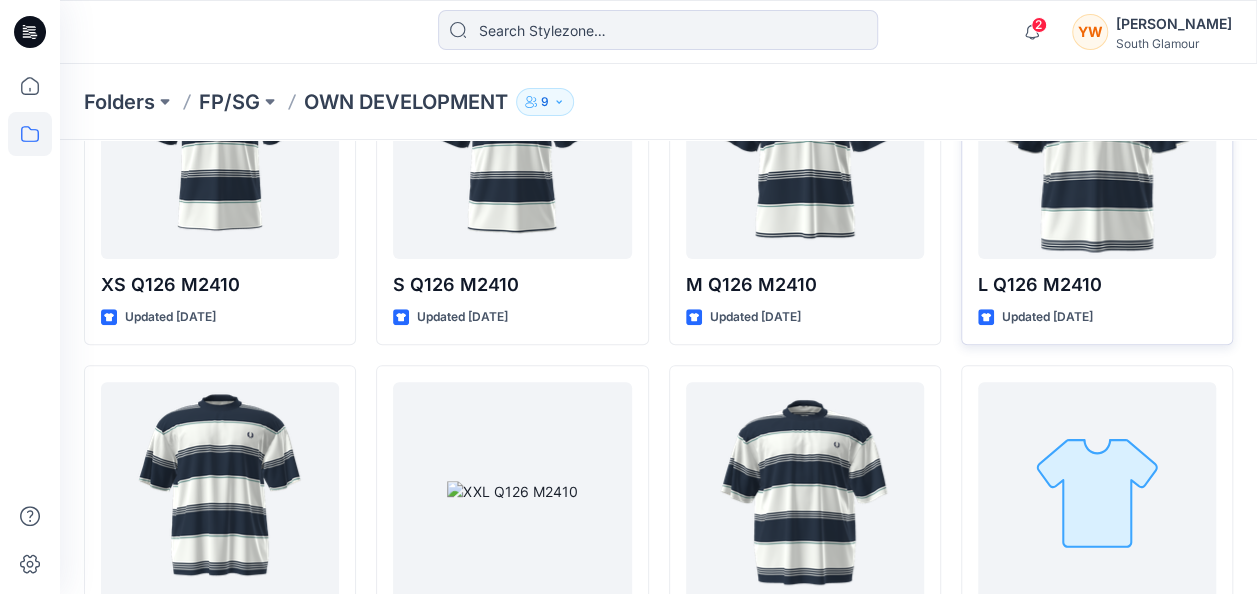 scroll, scrollTop: 0, scrollLeft: 0, axis: both 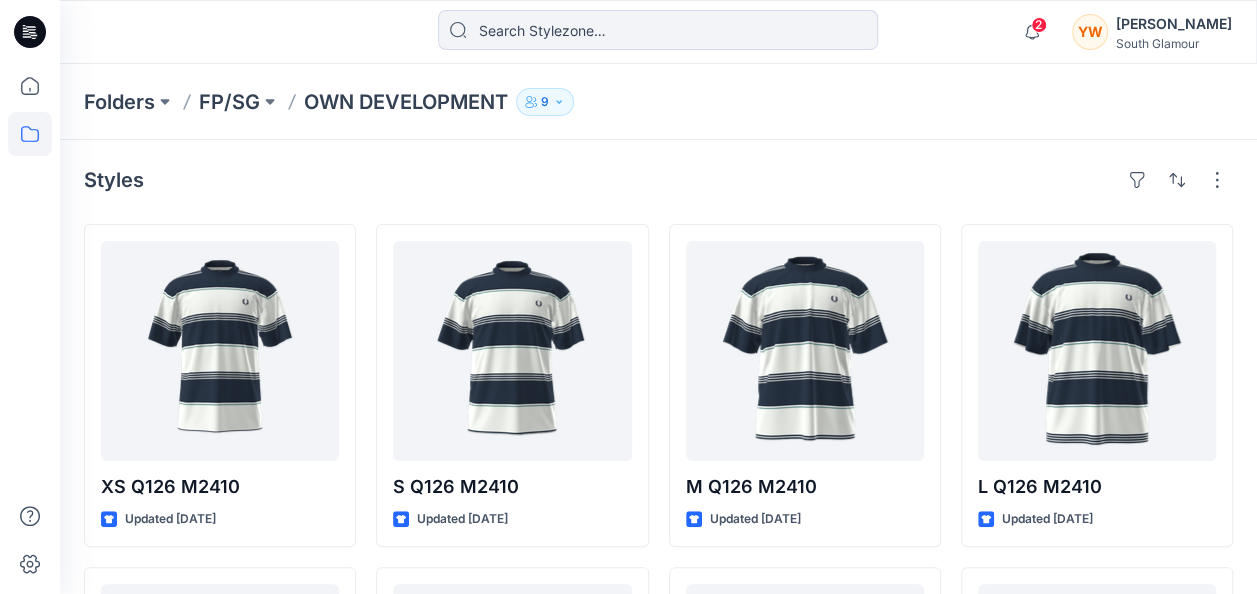 click on "Folders FP/SG OWN DEVELOPMENT 9" at bounding box center [658, 102] 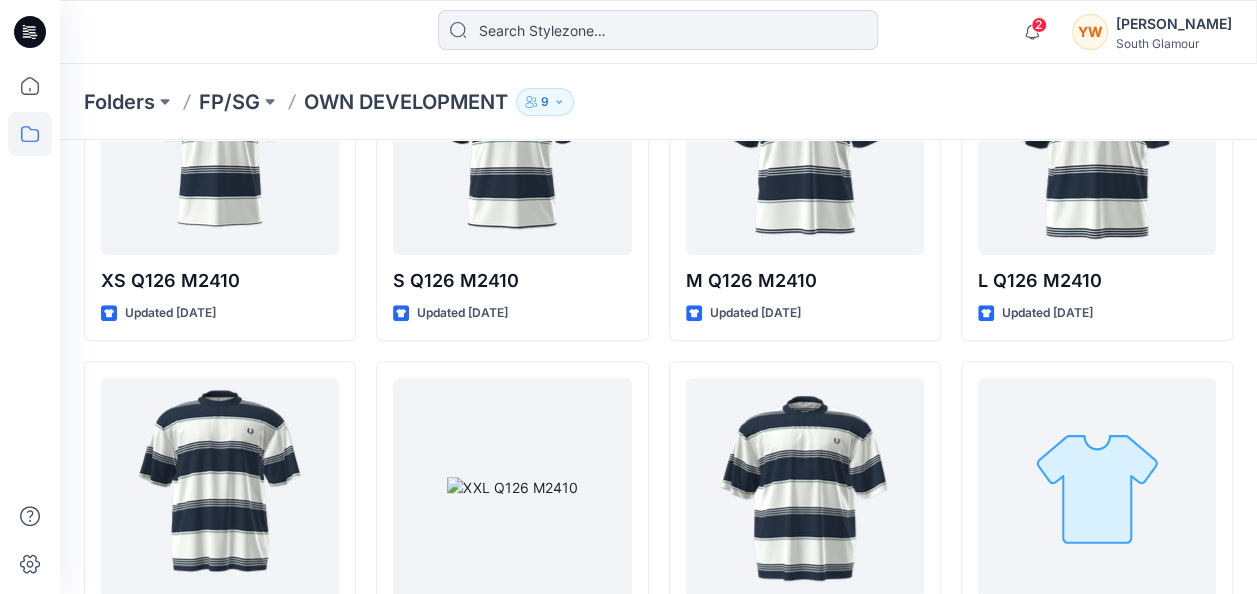 scroll, scrollTop: 0, scrollLeft: 0, axis: both 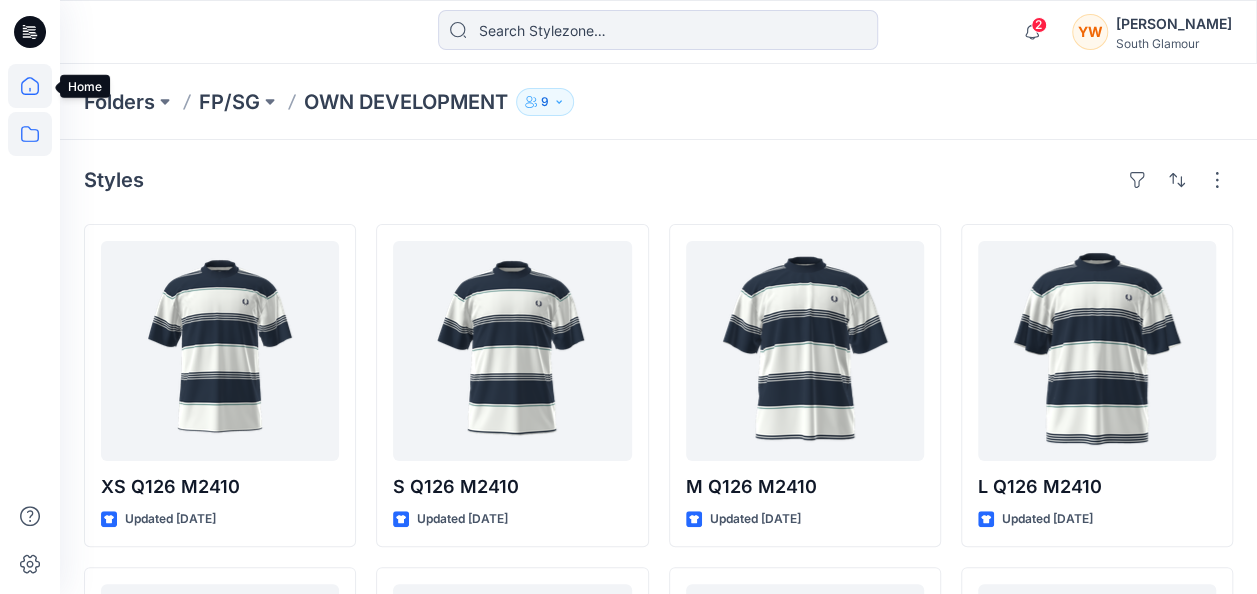click 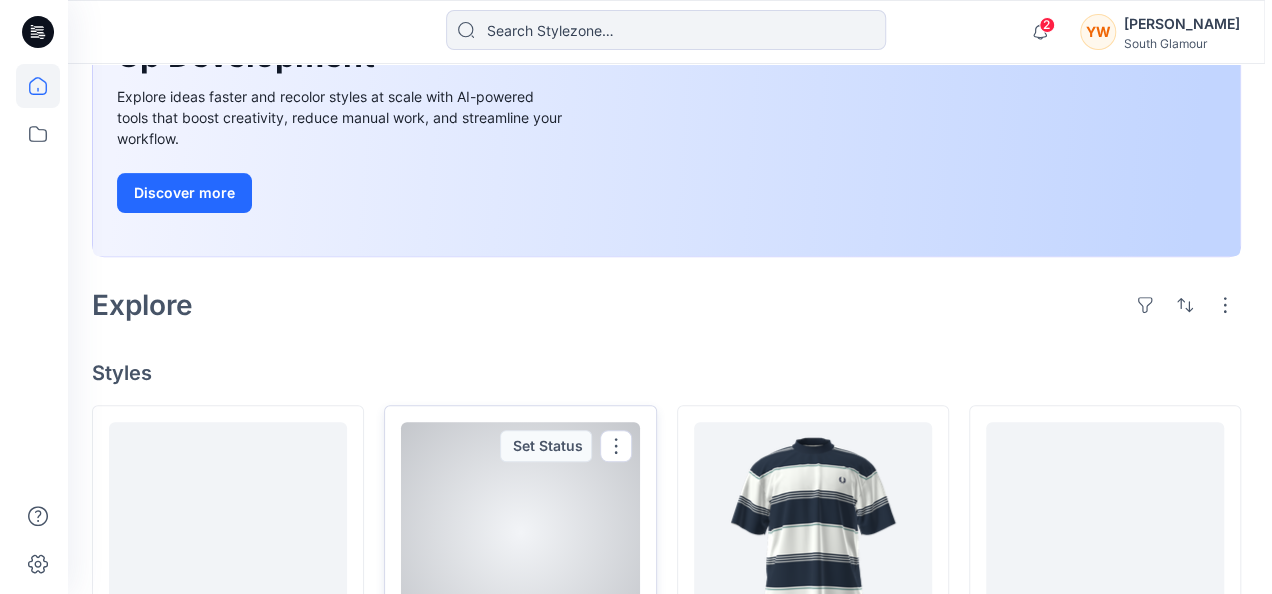 scroll, scrollTop: 0, scrollLeft: 0, axis: both 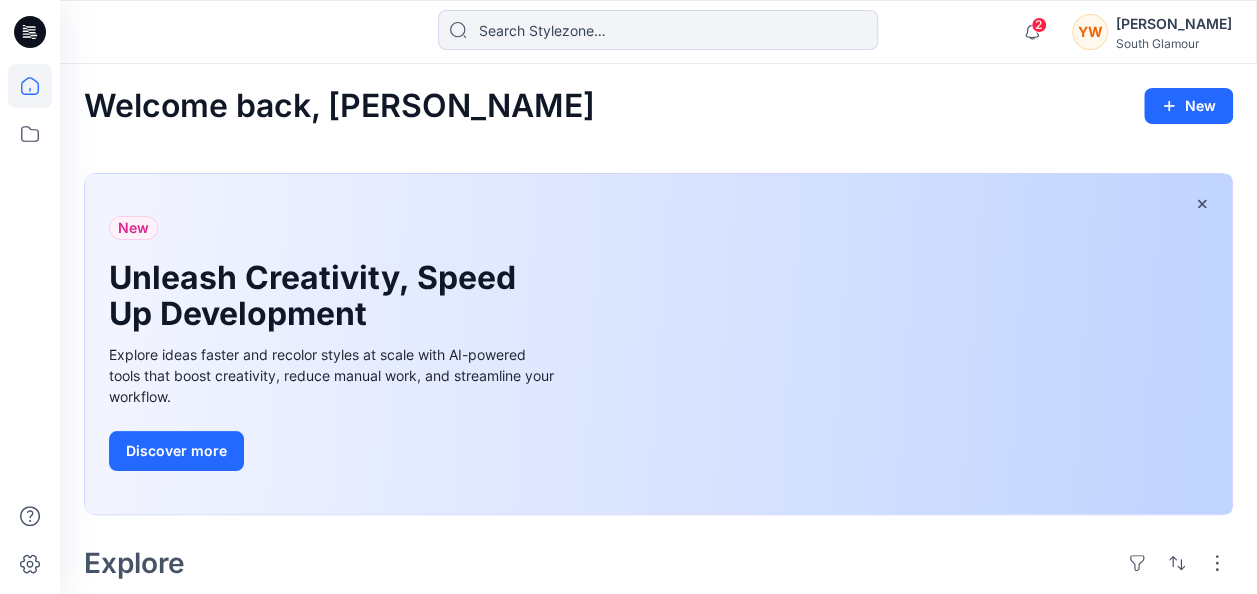 click on "Welcome back, [PERSON_NAME] New New Unleash Creativity, Speed Up Development Explore ideas faster and recolor styles at scale with AI-powered tools that boost creativity, reduce manual work, and streamline your workflow. Discover more Explore Styles XS Q126 M2410 Updated [DATE] XL Q126 M2410 Updated [DATE] XS Q126 M2415 Updated [DATE] S Q126 M2410 Updated [DATE] XXL Q126 M2410 Updated [DATE] S Q126 M2415 Updated [DATE] M Q126 M2410 Updated [DATE] XXXL Q126 M2410 Updated [DATE] M Q126 M2415 Updated [DATE] L Q126 M2410 Updated [DATE] XXXL Q126 M2410 Updated [DATE]" at bounding box center [658, 879] 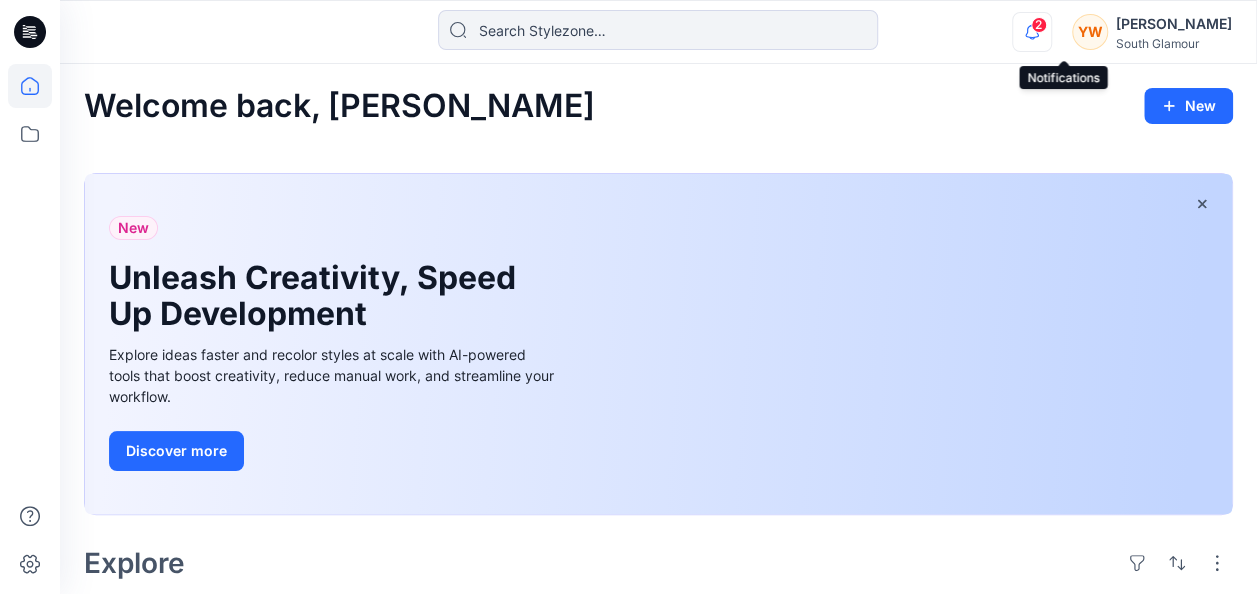 click on "2" at bounding box center (1039, 25) 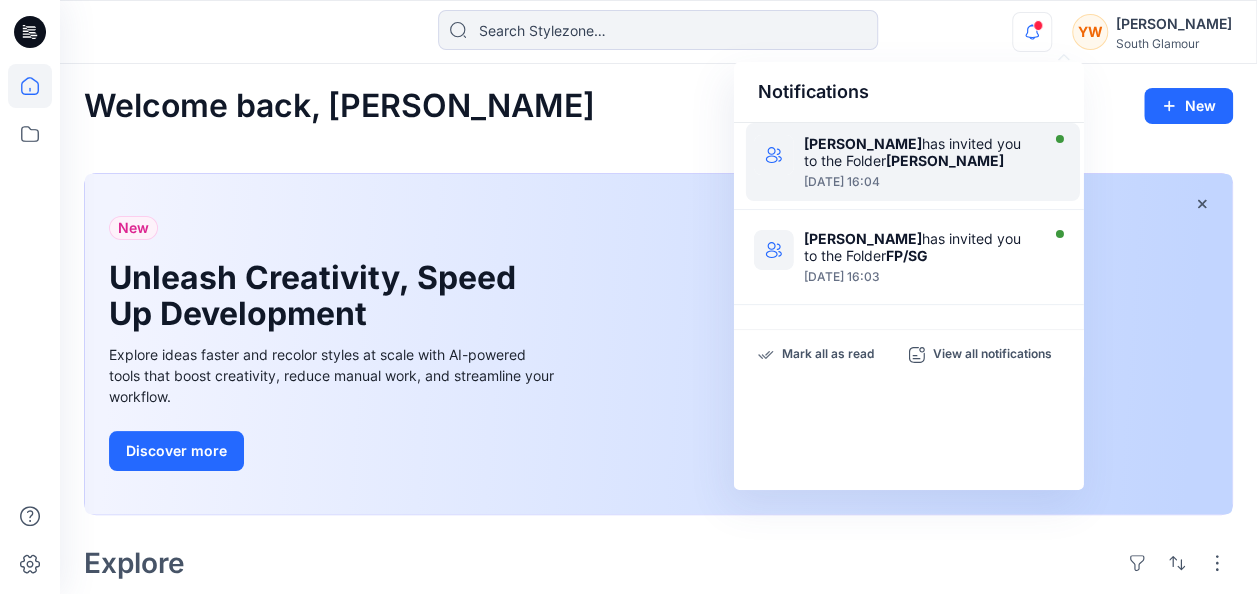 click at bounding box center (919, 171) 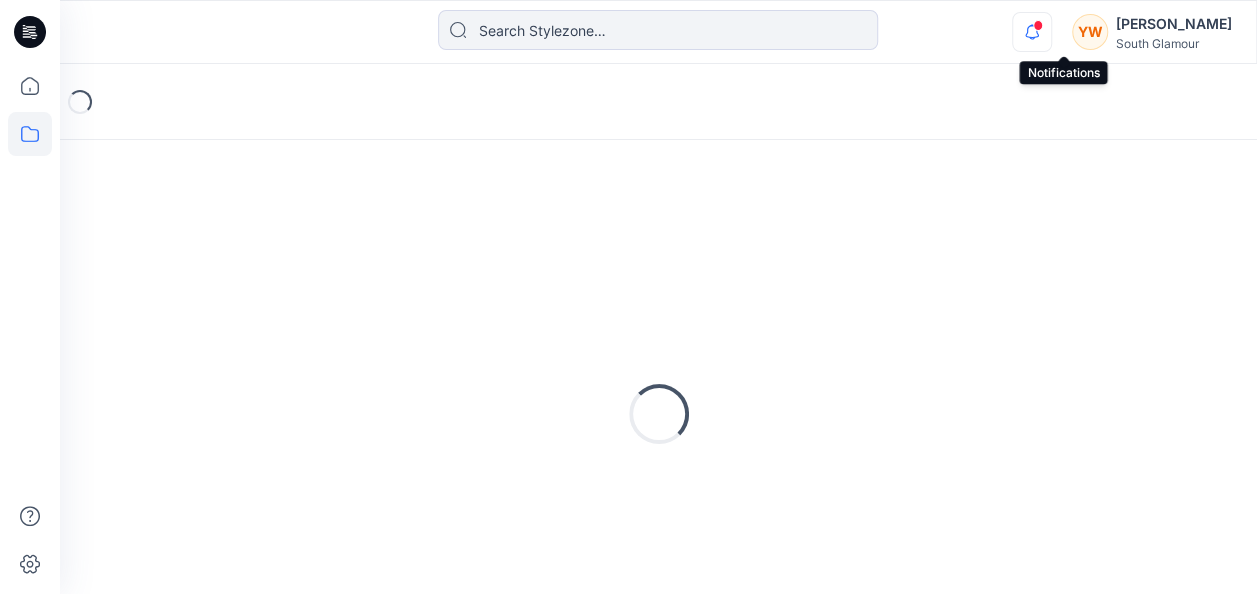 click 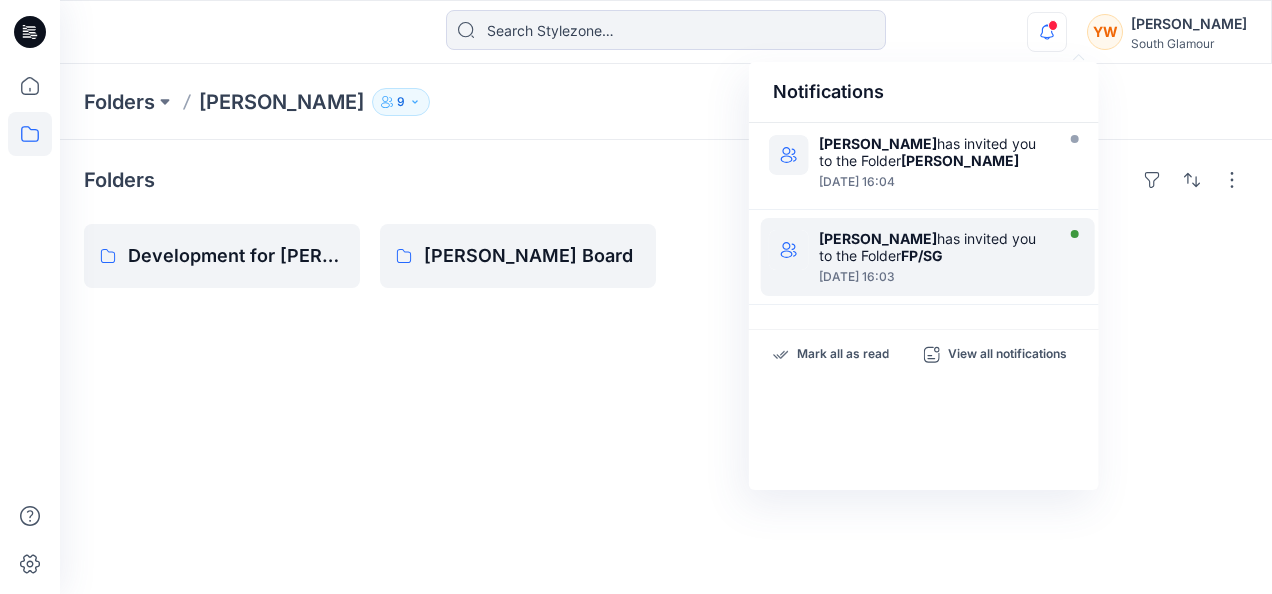 click on "[PERSON_NAME]  has invited you to the Folder  FP/SG" at bounding box center [934, 247] 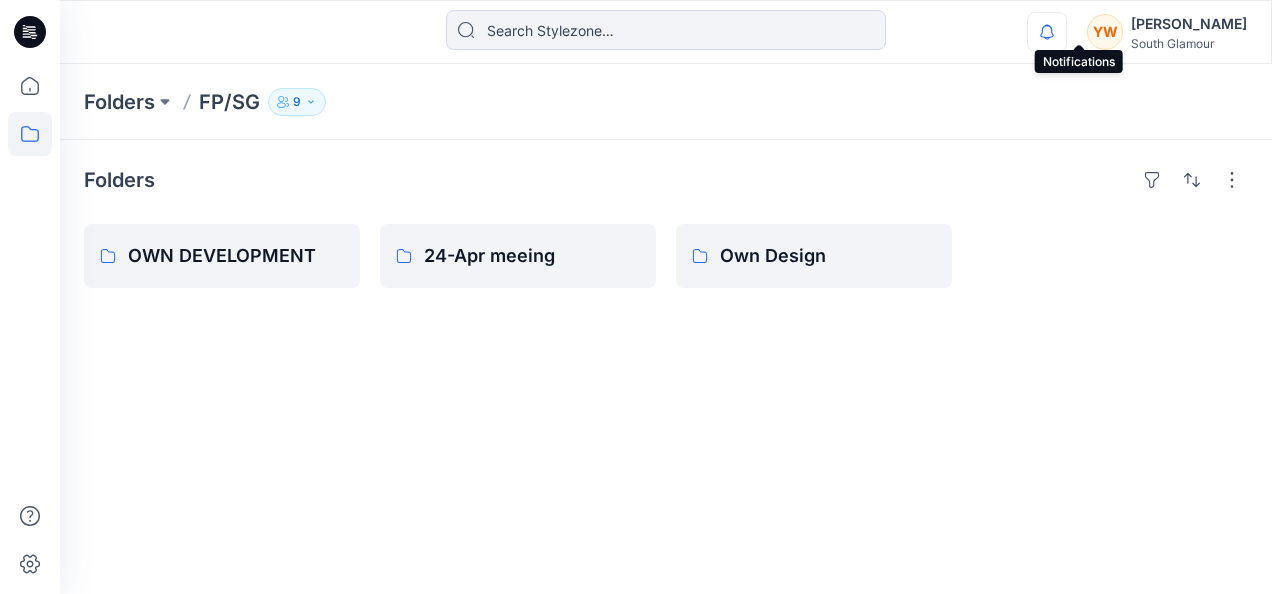 click 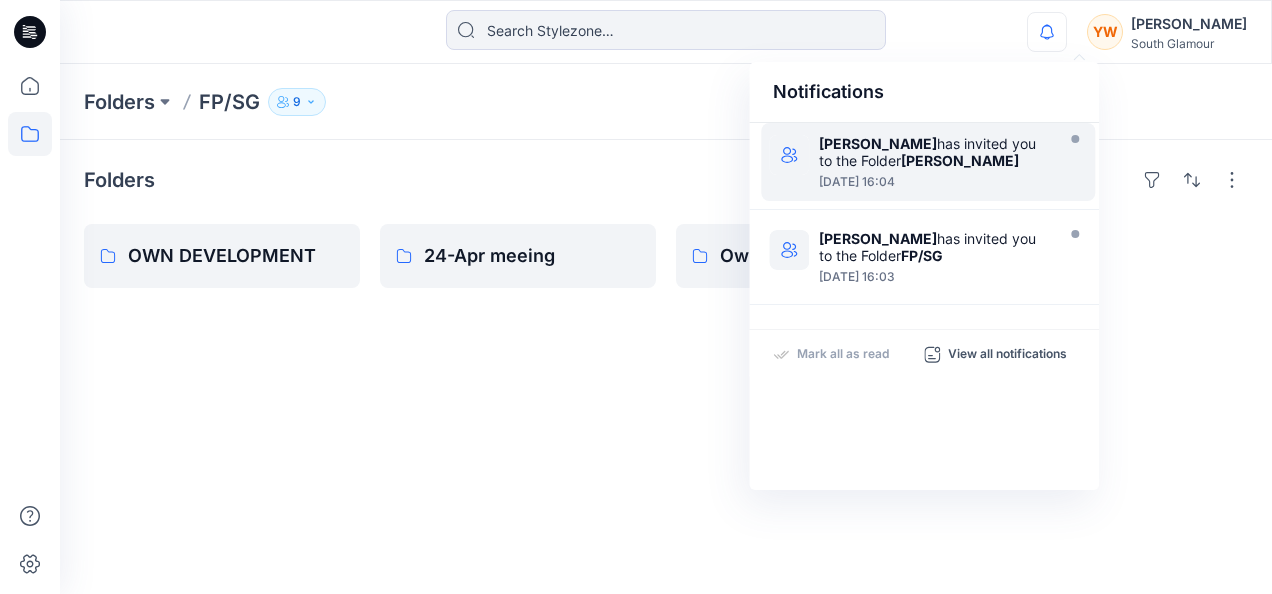 click on "[PERSON_NAME]  has invited you to the Folder  [PERSON_NAME]" at bounding box center [934, 152] 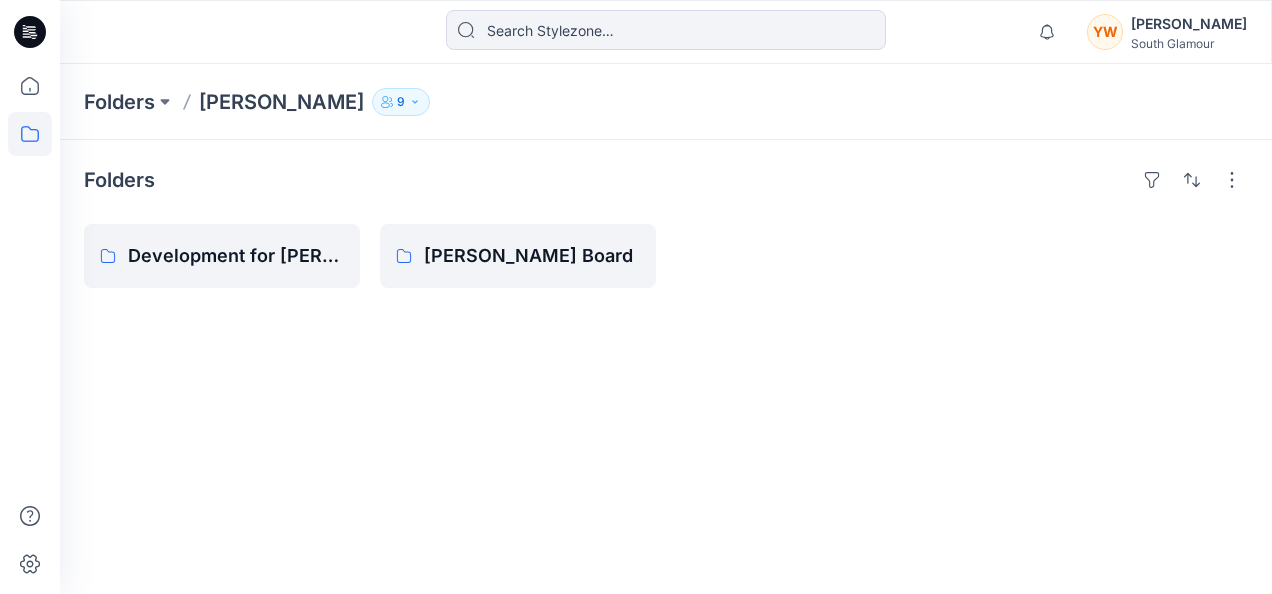 click on "Folders Development for [PERSON_NAME] [PERSON_NAME] Board" at bounding box center [666, 367] 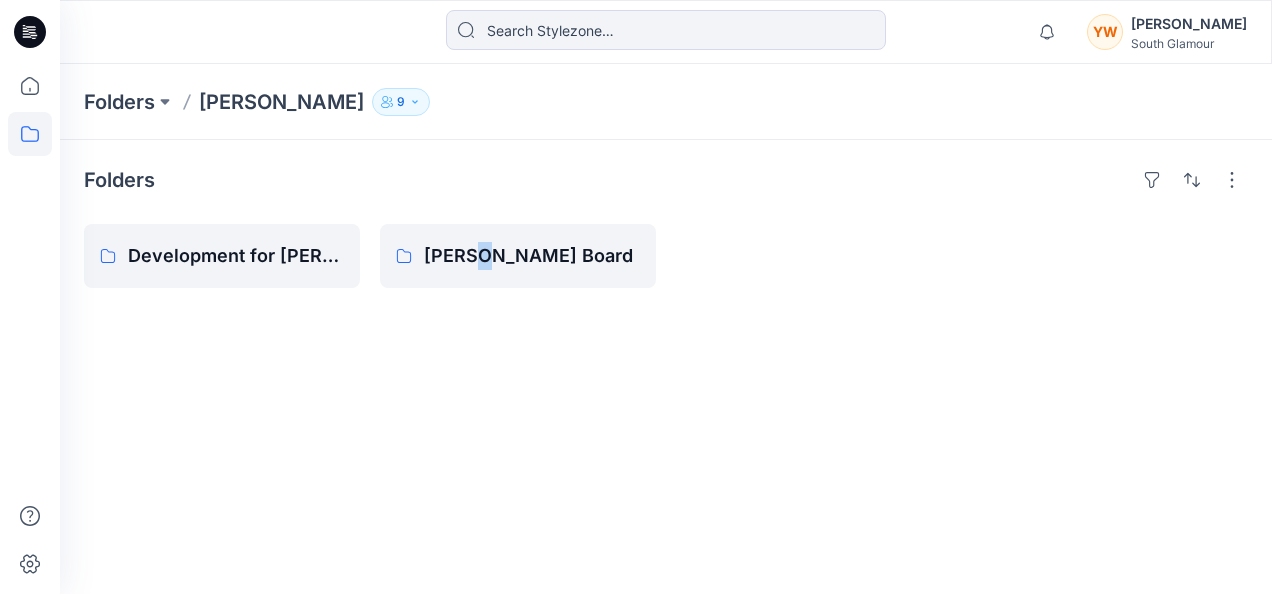 click on "Folders Development for [PERSON_NAME] [PERSON_NAME] Board" at bounding box center (666, 367) 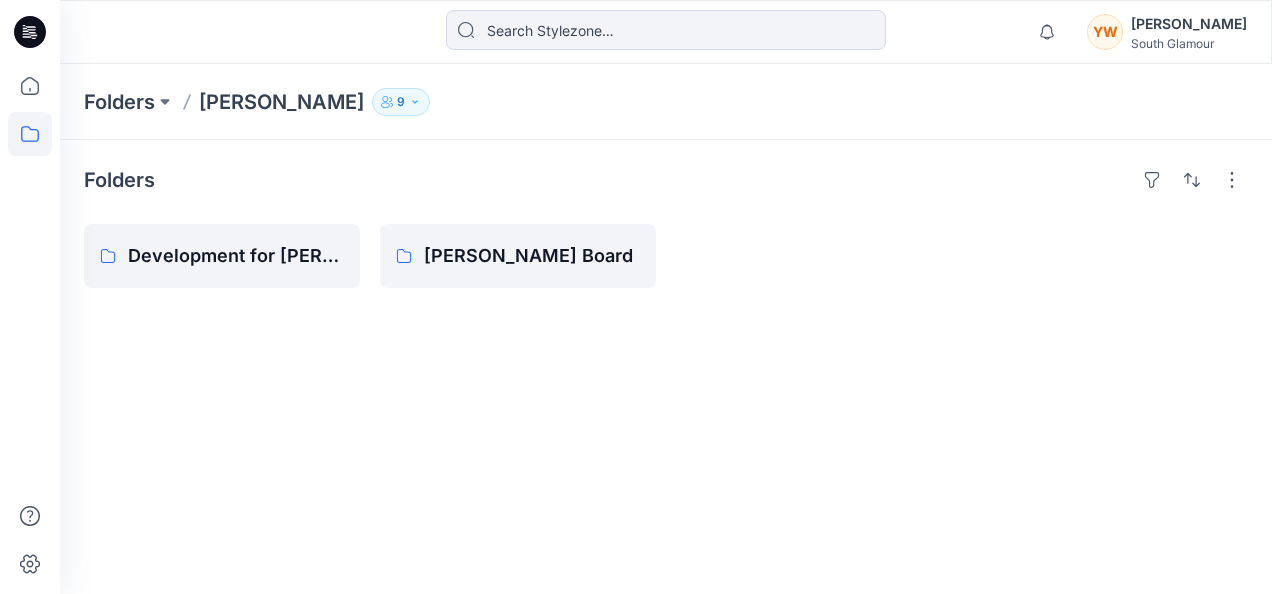 drag, startPoint x: 467, startPoint y: 434, endPoint x: 852, endPoint y: 129, distance: 491.17206 